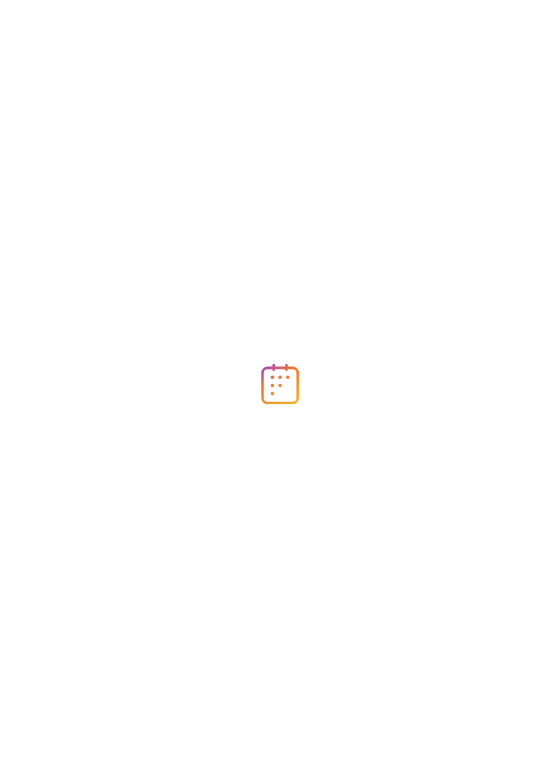 scroll, scrollTop: 0, scrollLeft: 0, axis: both 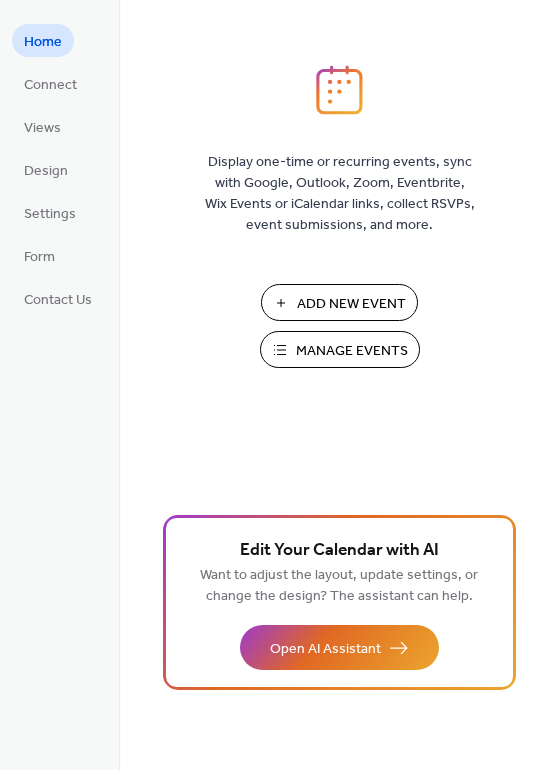 click on "Manage Events" at bounding box center (352, 351) 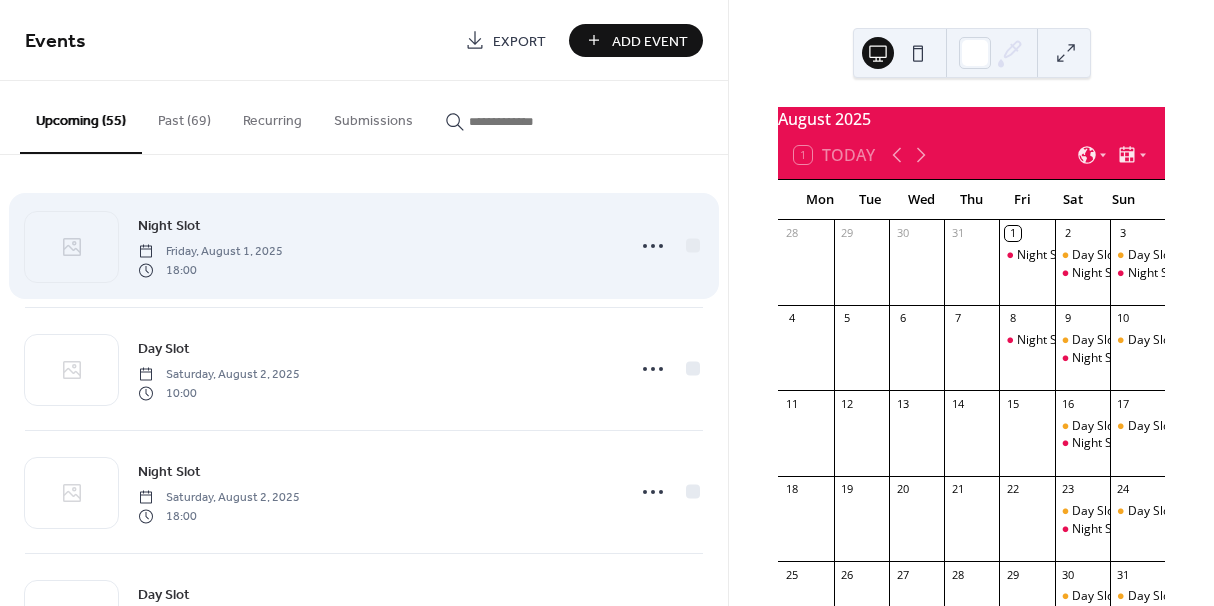 scroll, scrollTop: 0, scrollLeft: 0, axis: both 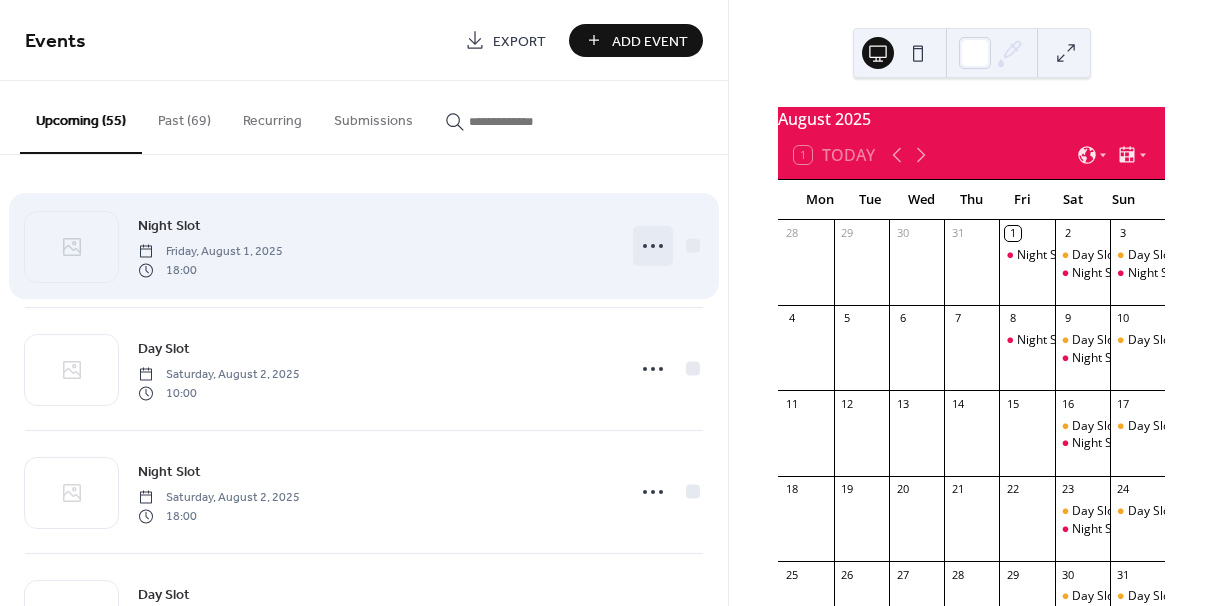 click 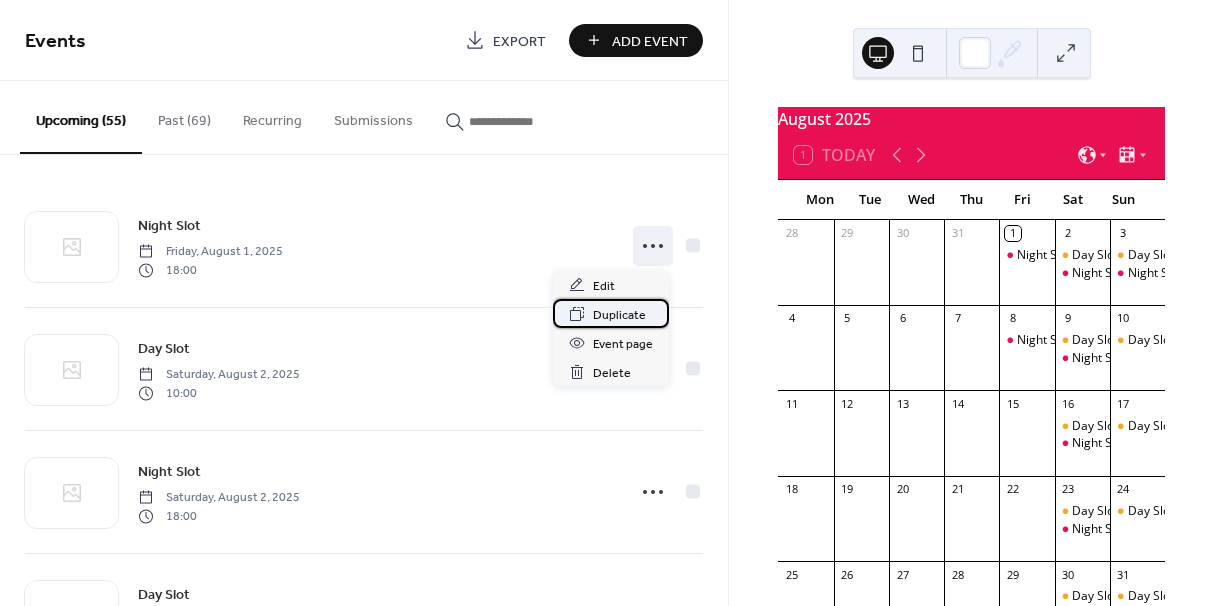 click on "Duplicate" at bounding box center (619, 315) 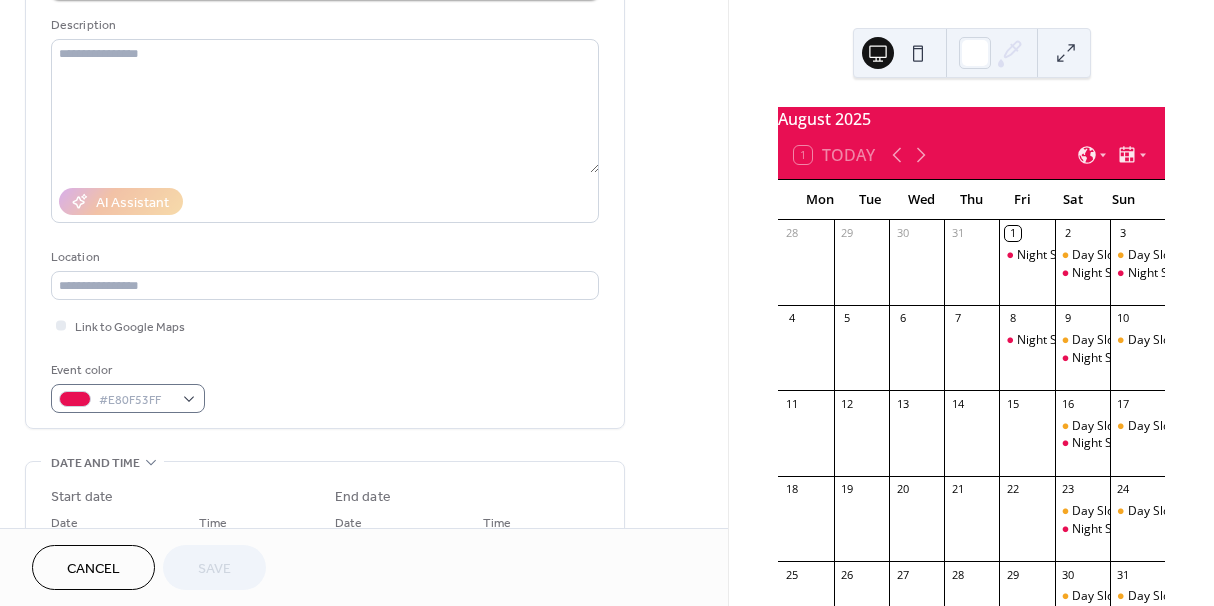 scroll, scrollTop: 387, scrollLeft: 0, axis: vertical 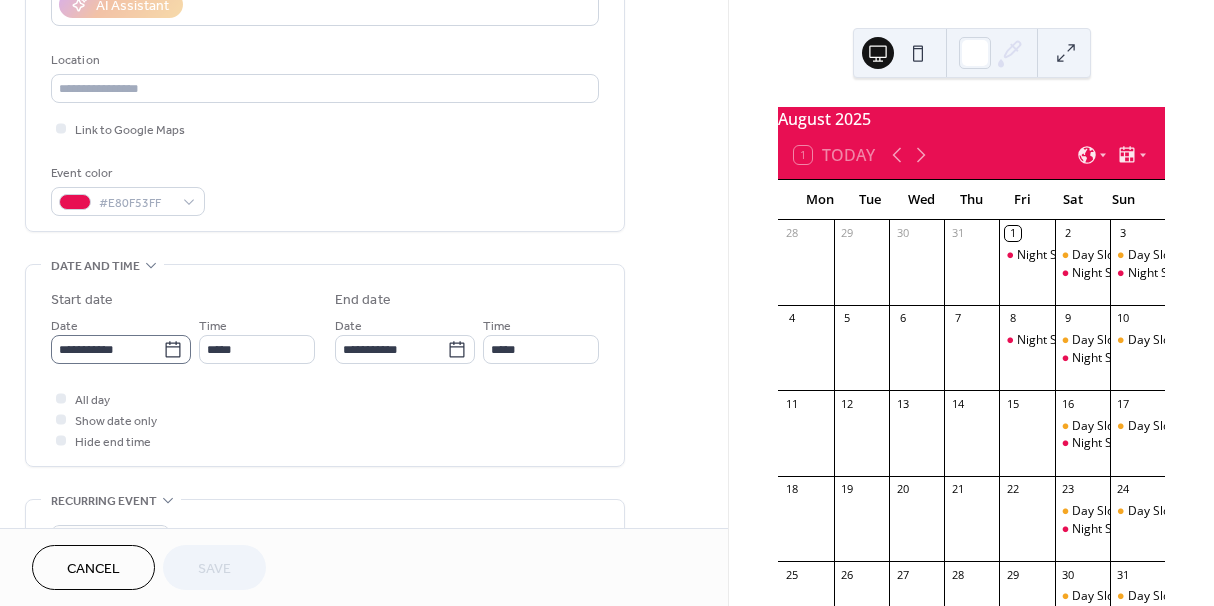 click 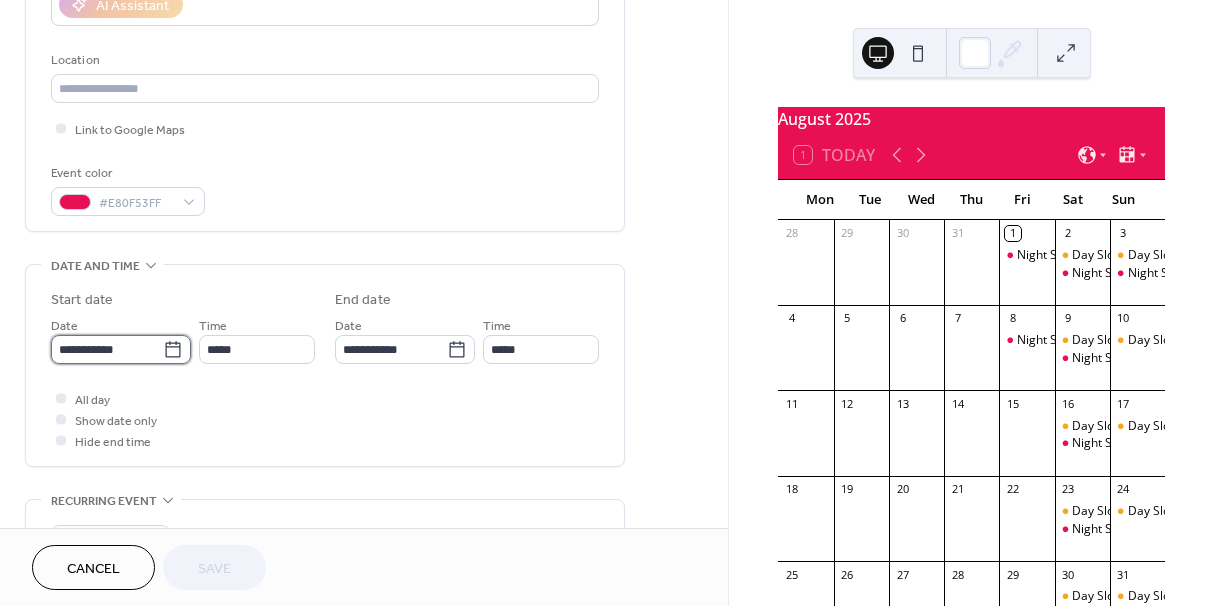 click on "**********" at bounding box center (107, 349) 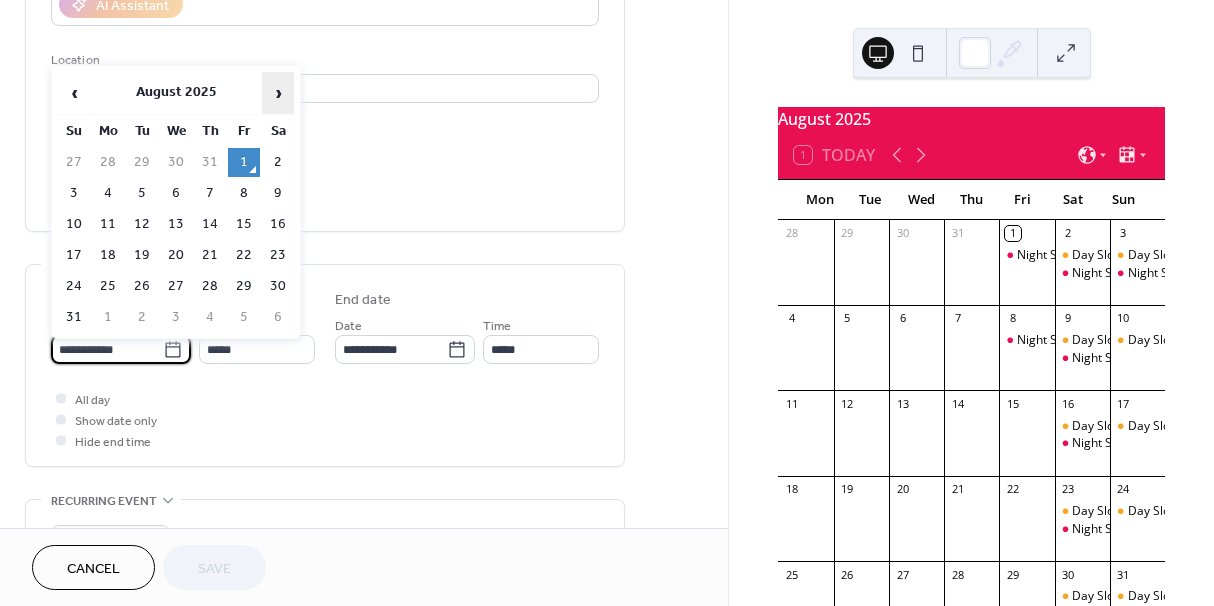 click on "›" at bounding box center [278, 93] 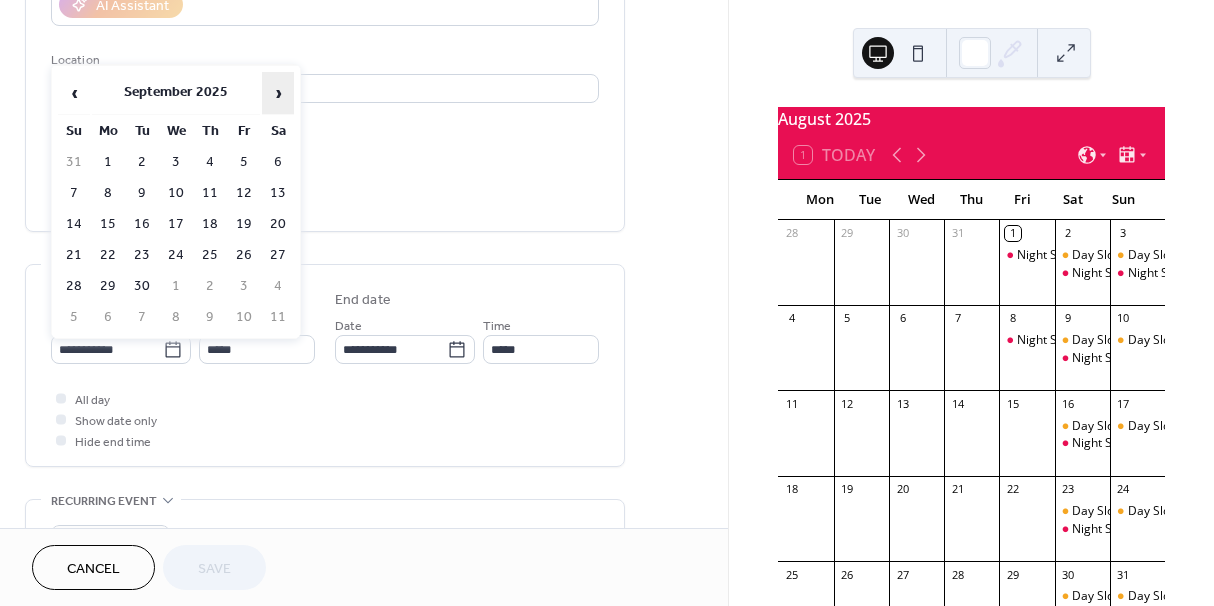 click on "›" at bounding box center (278, 93) 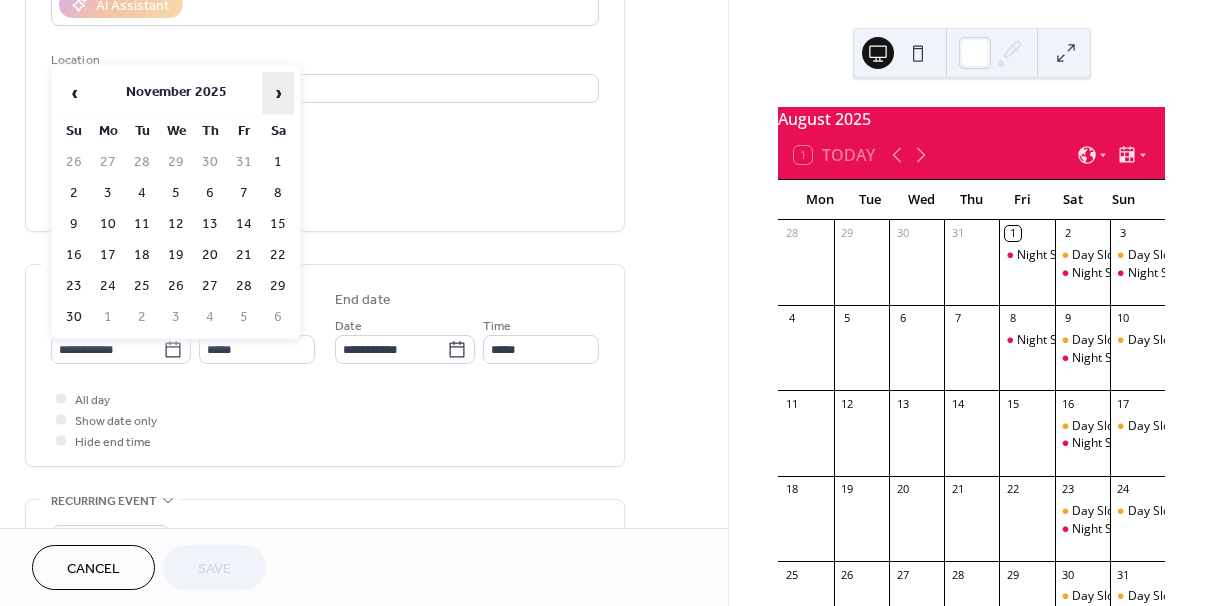 click on "›" at bounding box center [278, 93] 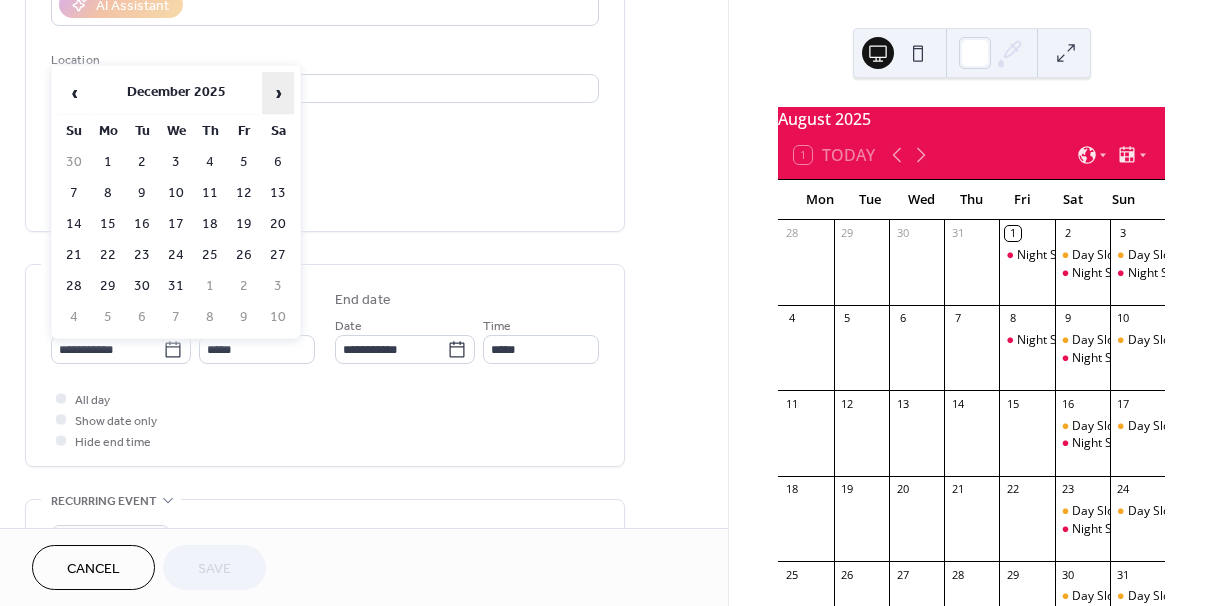 click on "›" at bounding box center [278, 93] 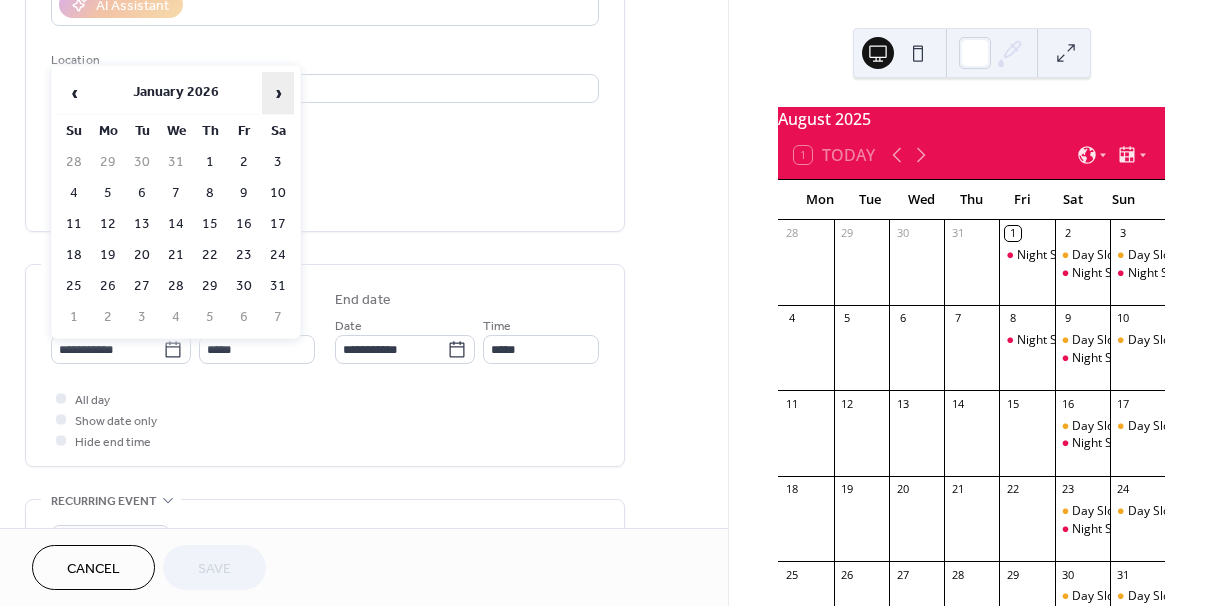 click on "›" at bounding box center (278, 93) 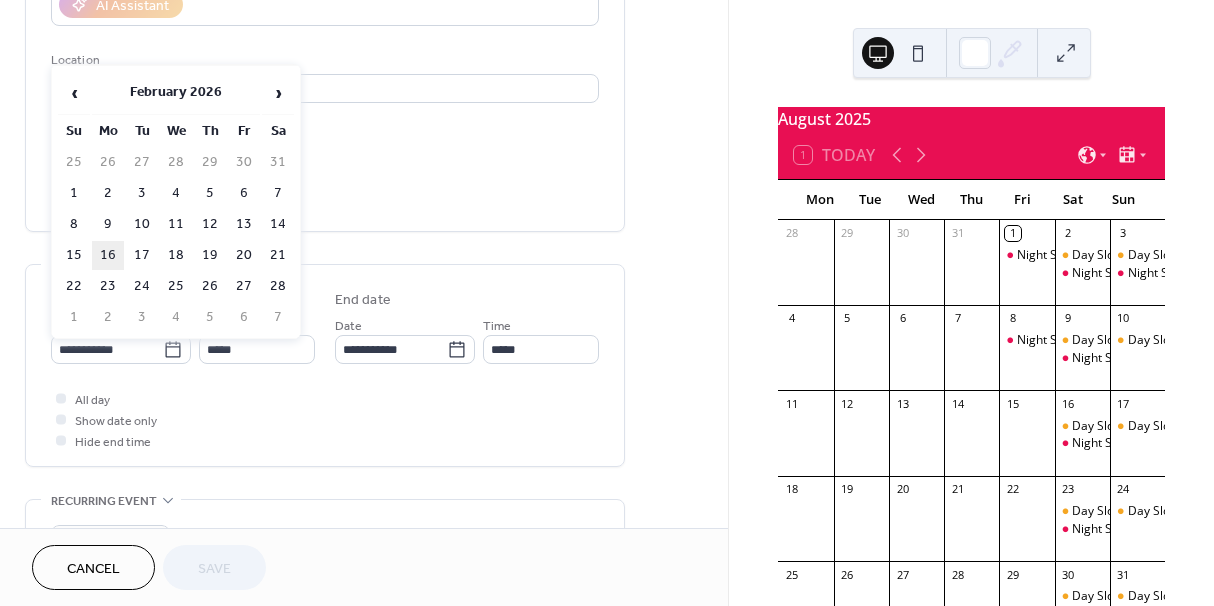 click on "16" at bounding box center [108, 255] 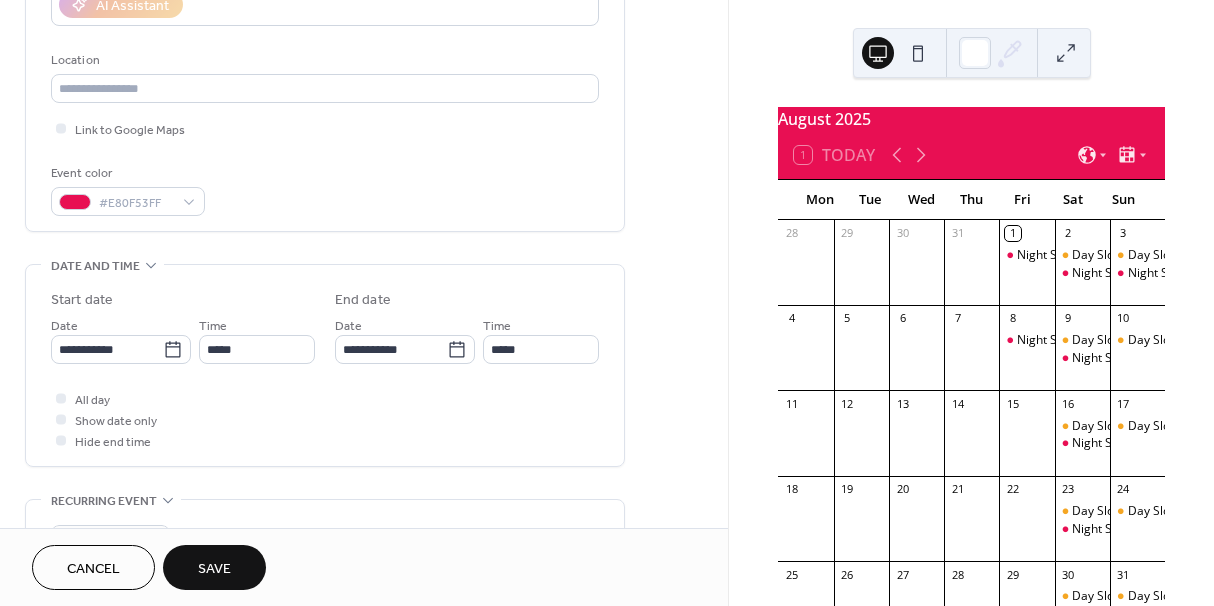 click on "Save" at bounding box center [214, 569] 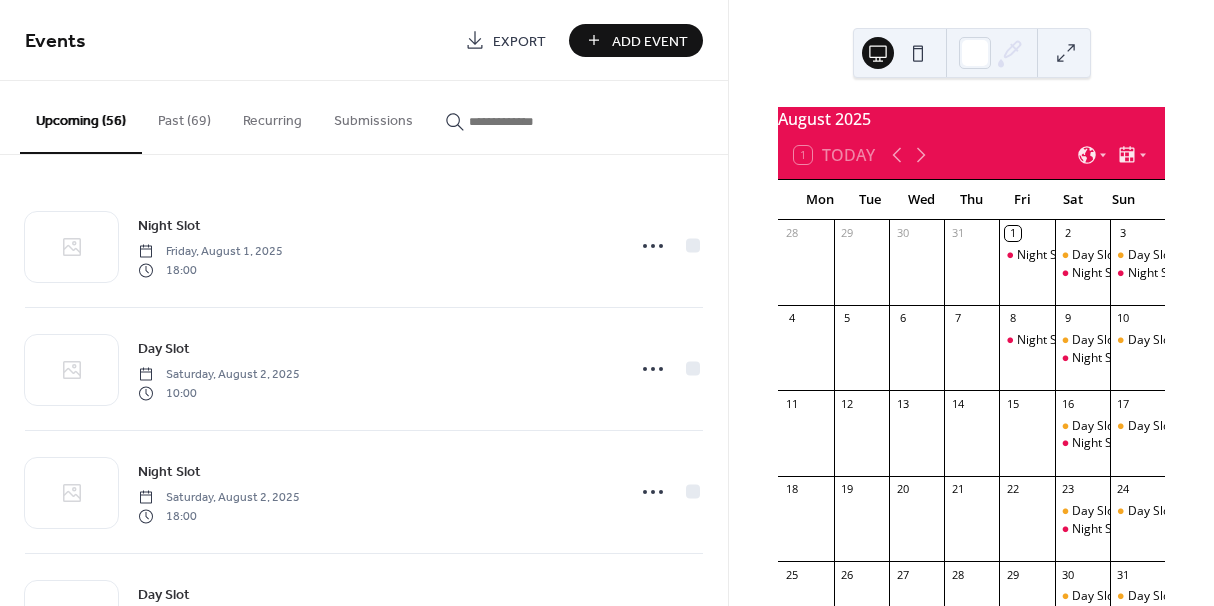 scroll, scrollTop: 0, scrollLeft: 0, axis: both 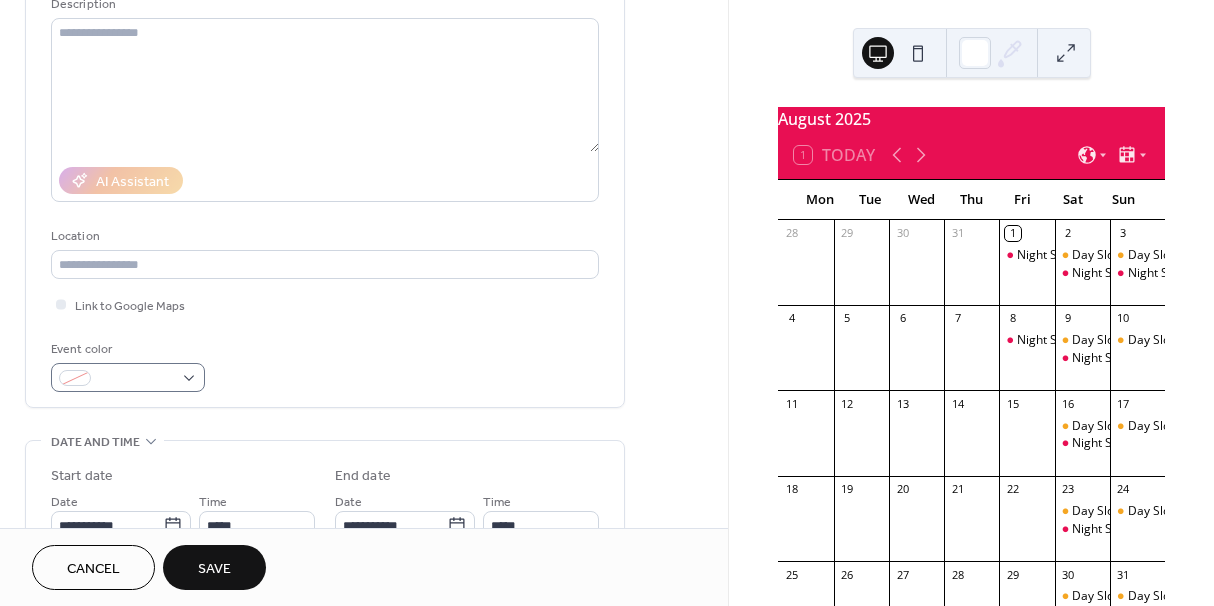 type on "**********" 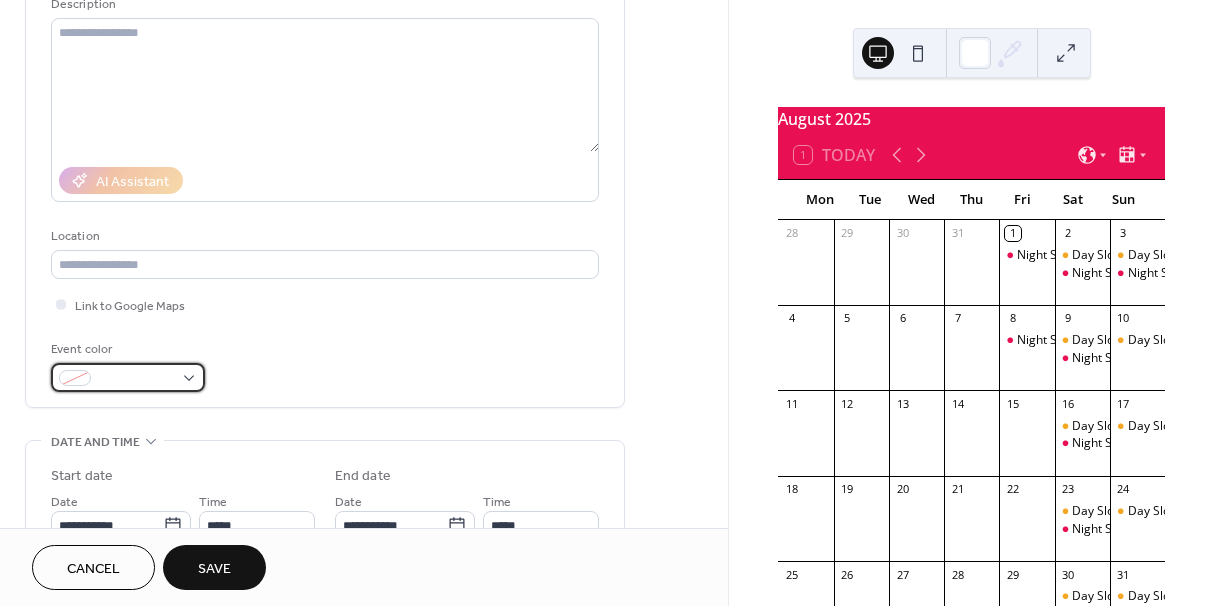 click at bounding box center (136, 379) 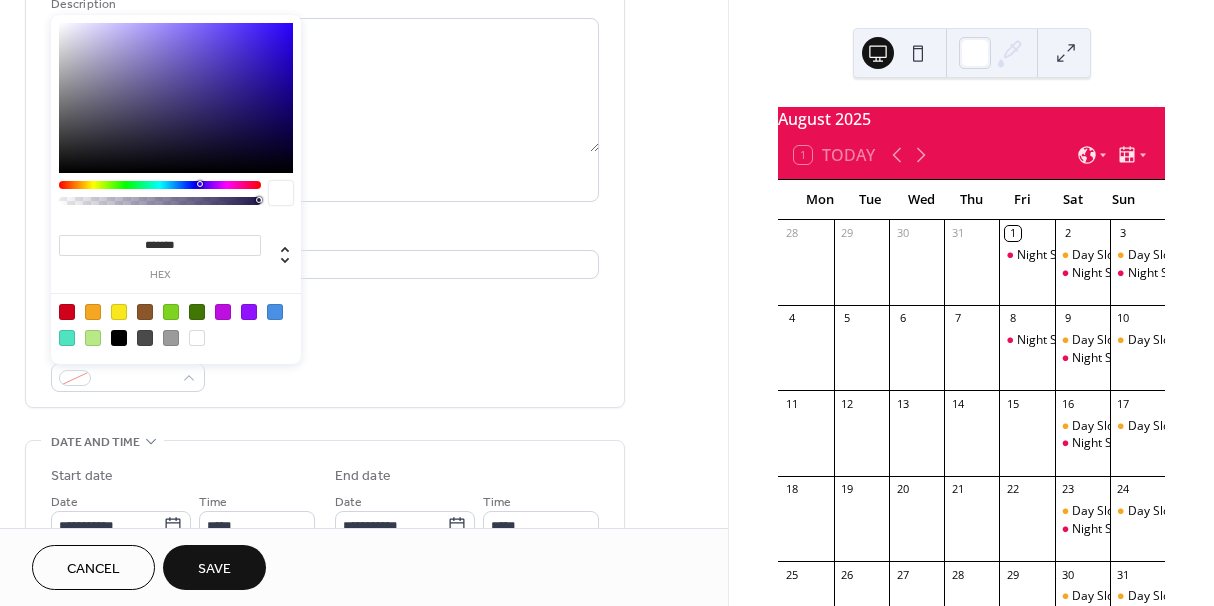 click at bounding box center [67, 338] 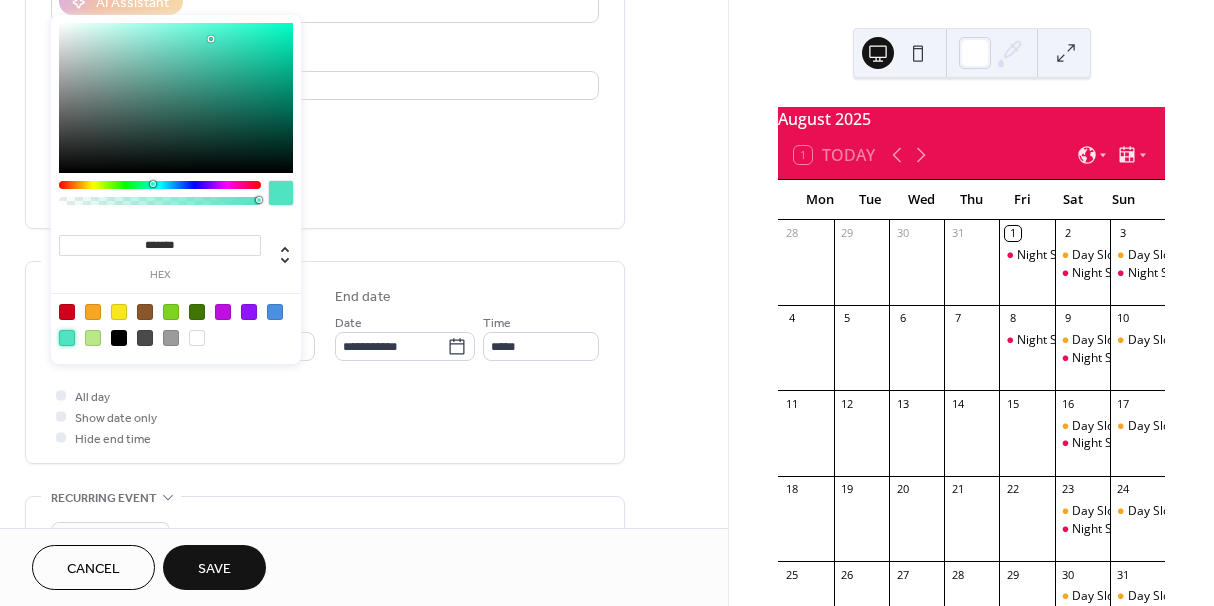 scroll, scrollTop: 410, scrollLeft: 0, axis: vertical 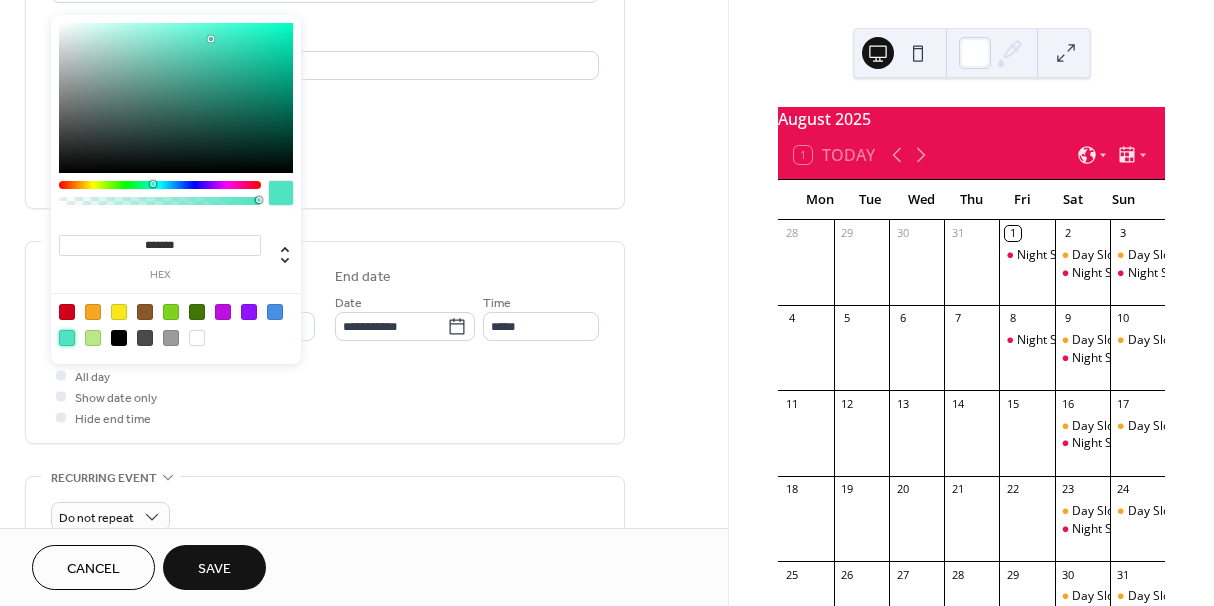 click on "All day Show date only Hide end time" at bounding box center (325, 396) 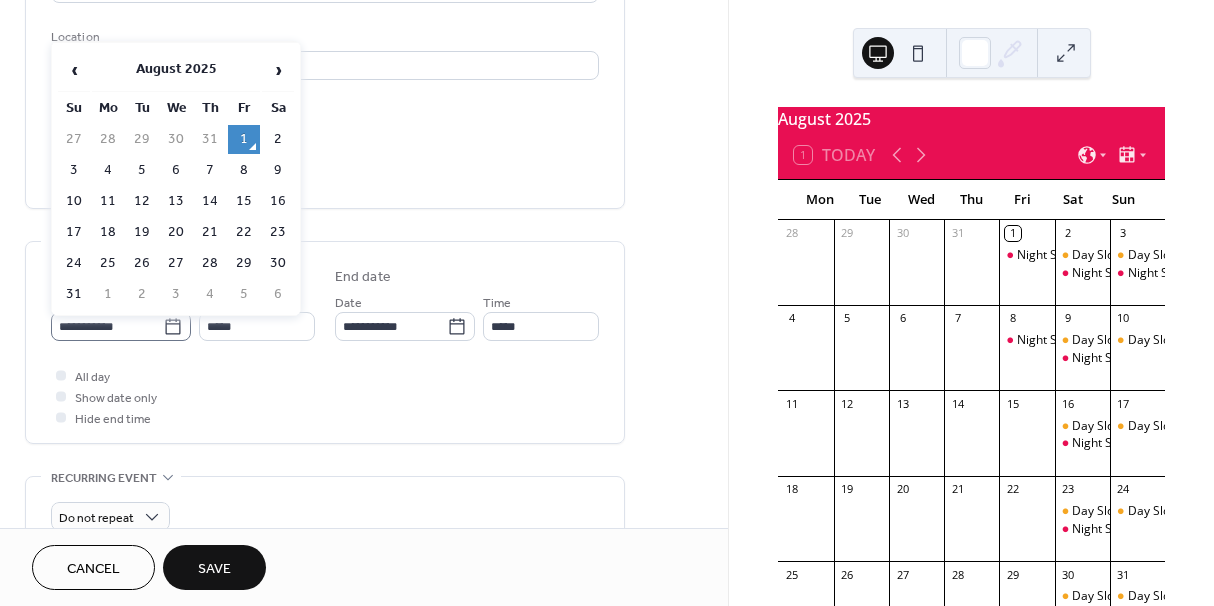 click on "**********" at bounding box center [121, 326] 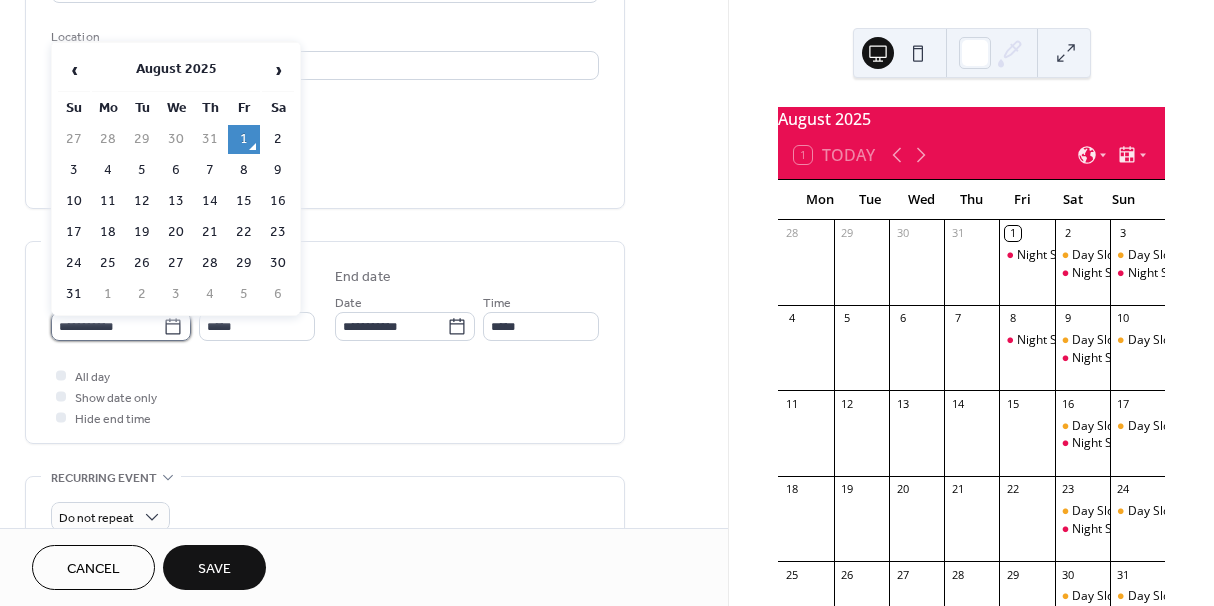 click on "**********" at bounding box center [107, 326] 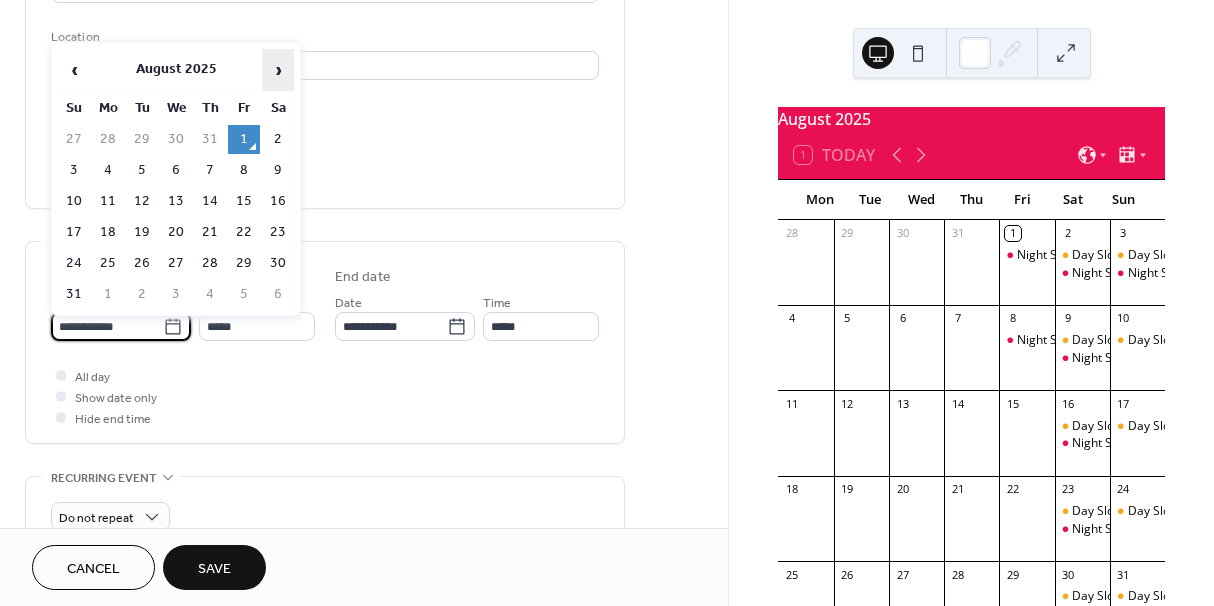 click on "›" at bounding box center (278, 70) 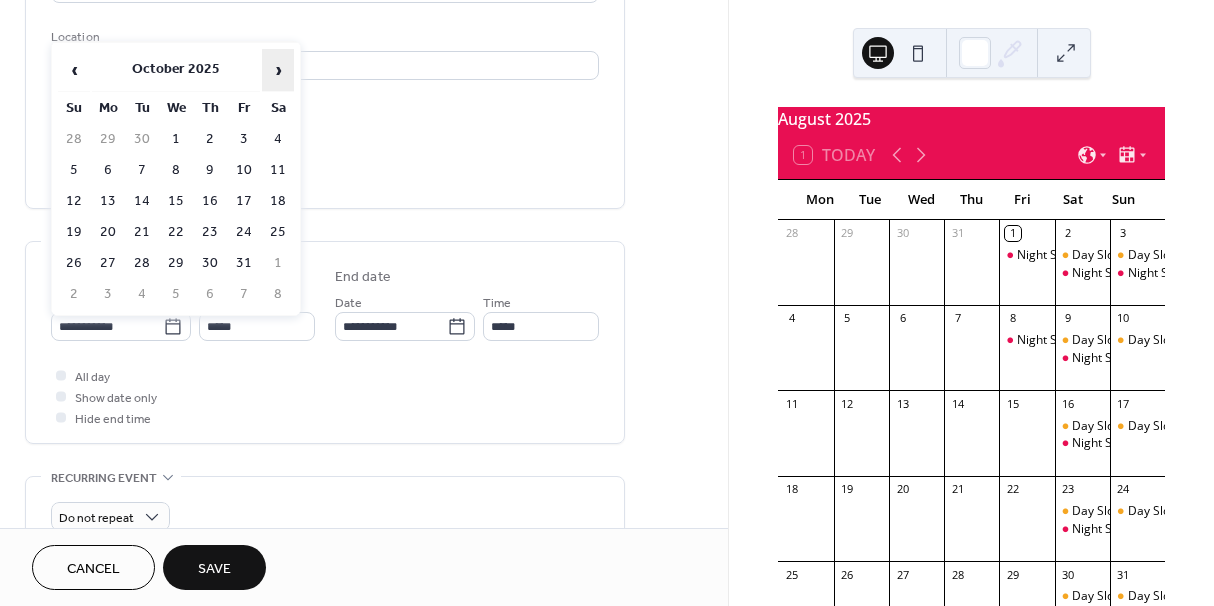 click on "›" at bounding box center [278, 70] 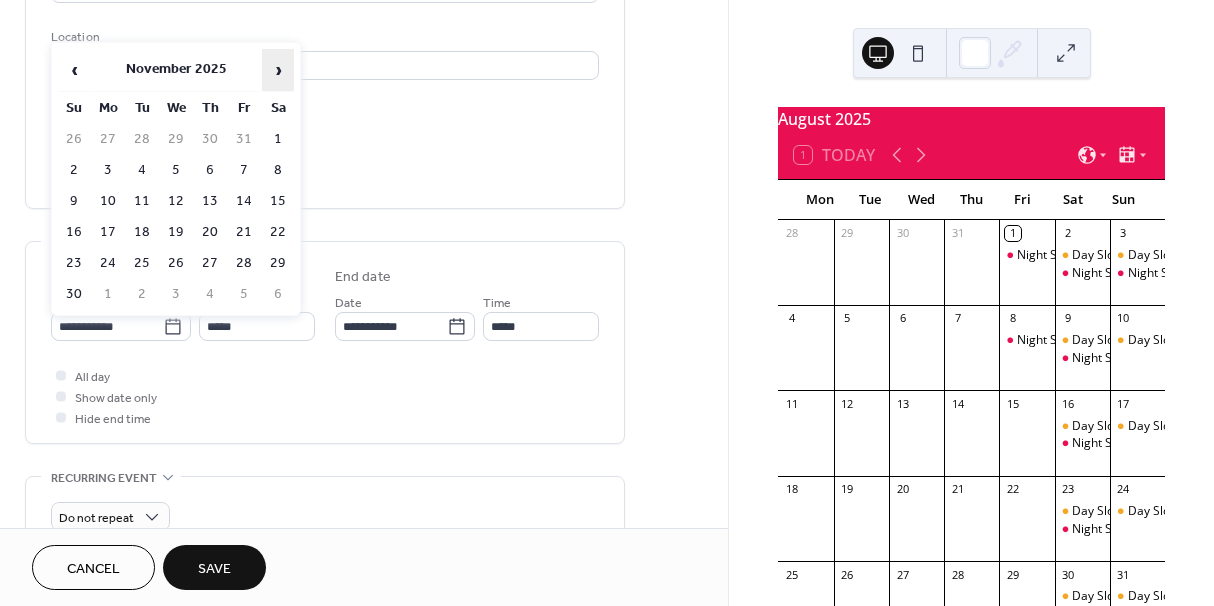 click on "›" at bounding box center [278, 70] 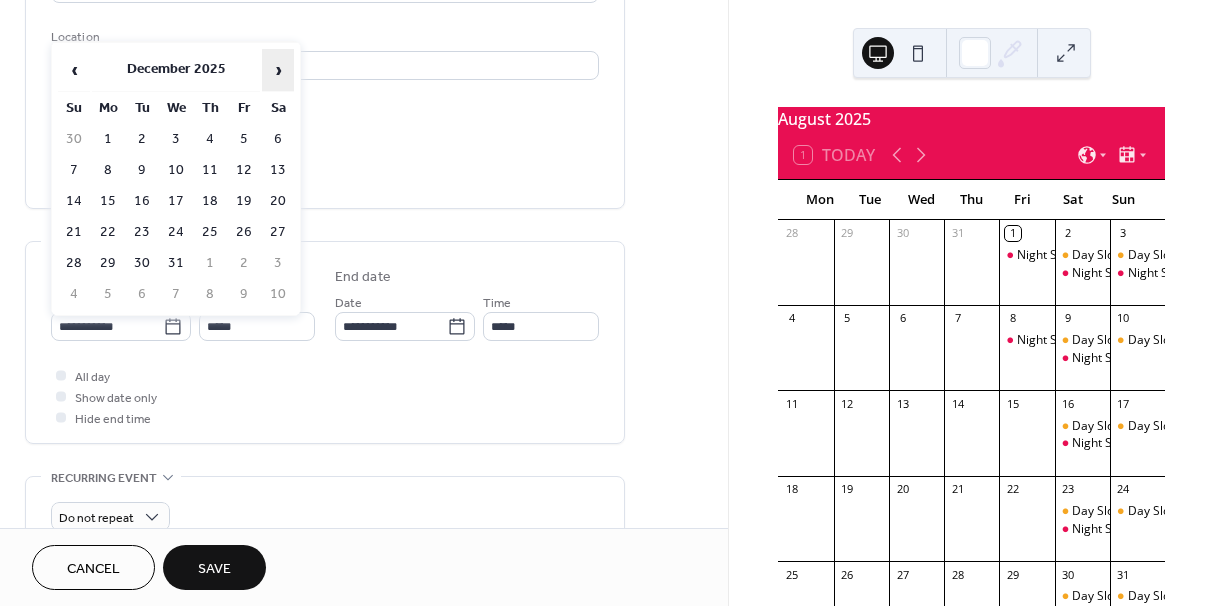 click on "›" at bounding box center (278, 70) 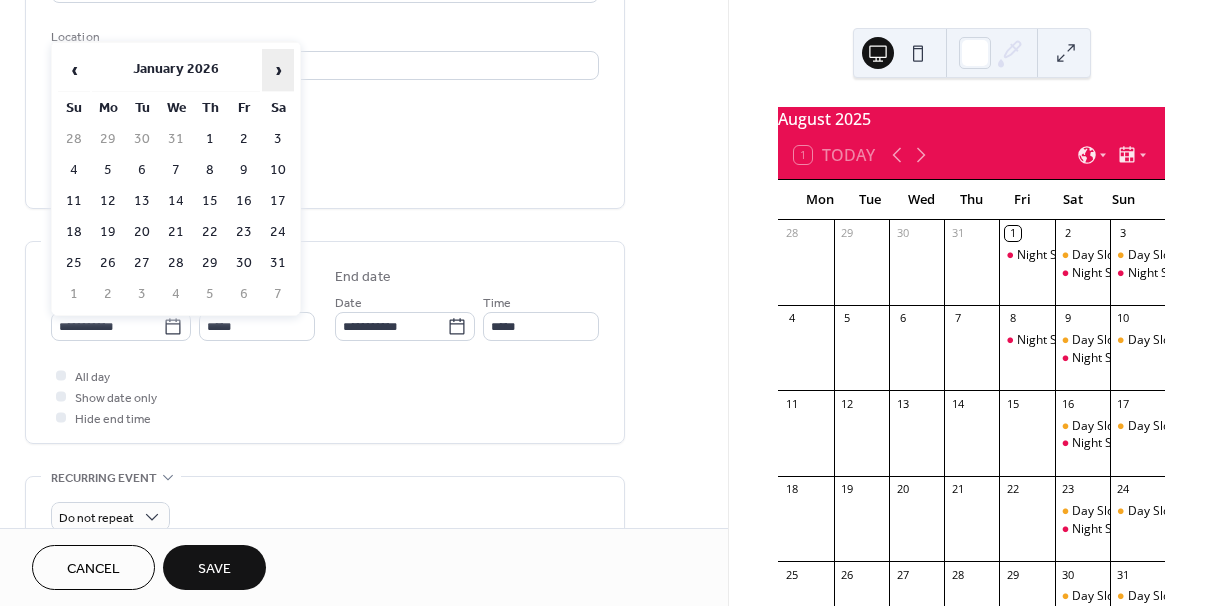 click on "›" at bounding box center (278, 70) 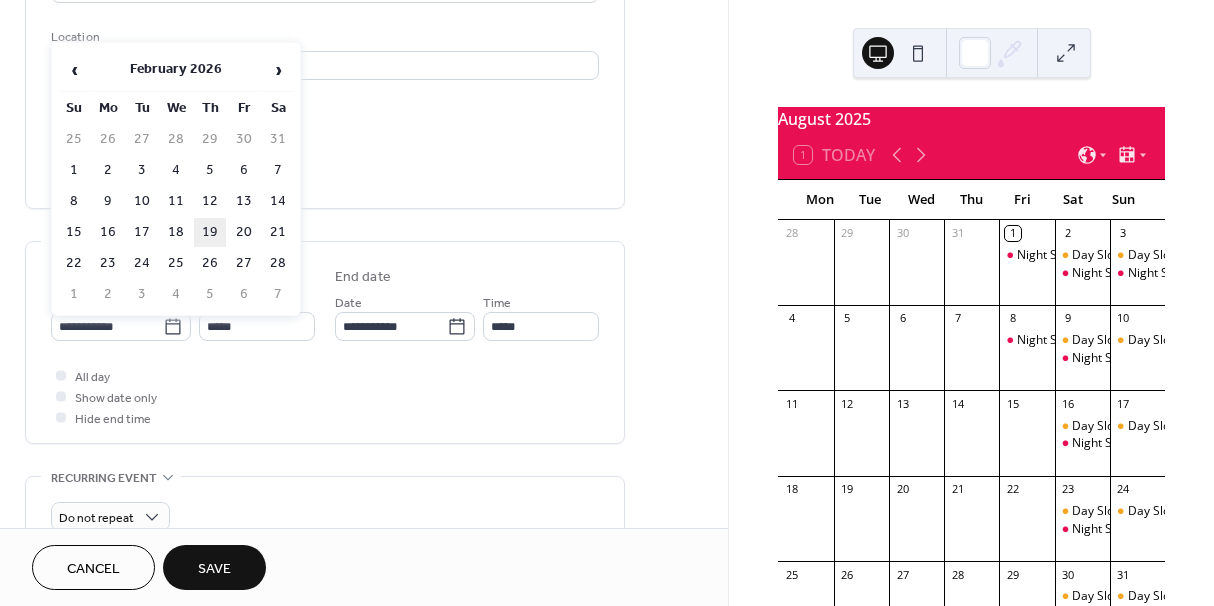 click on "19" at bounding box center [210, 232] 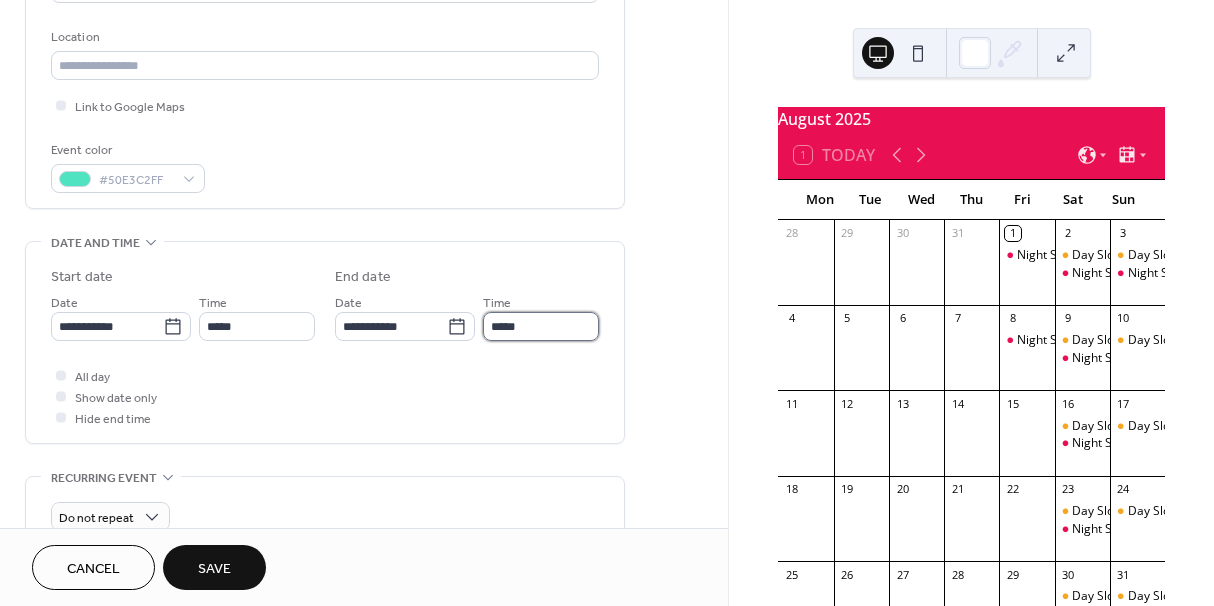 click on "*****" at bounding box center [541, 326] 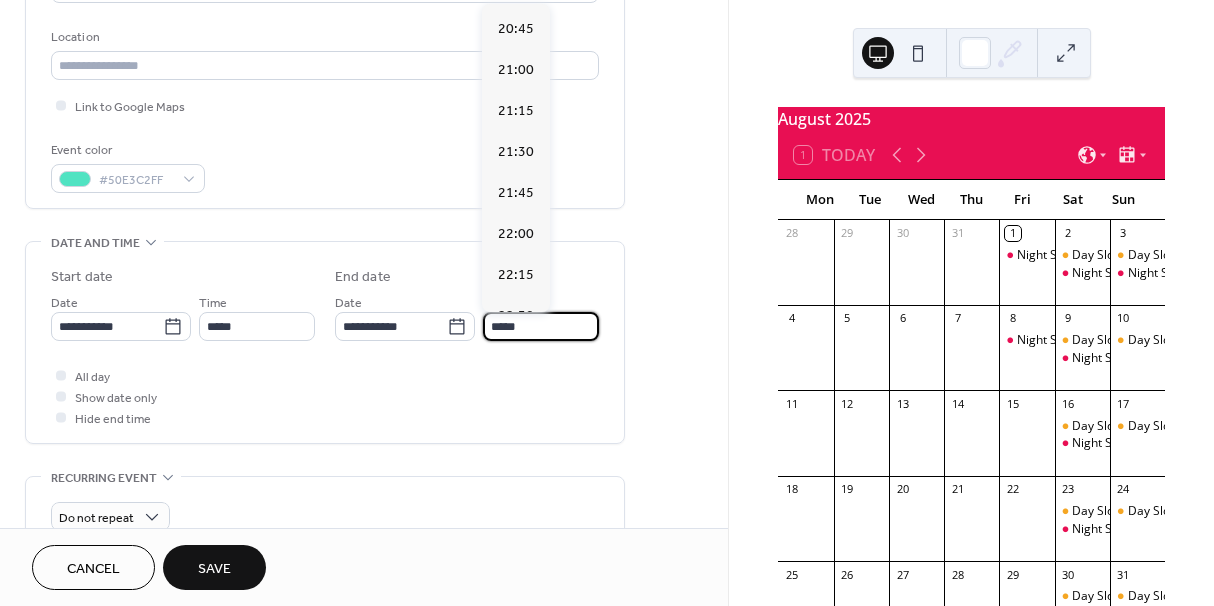 scroll, scrollTop: 1390, scrollLeft: 0, axis: vertical 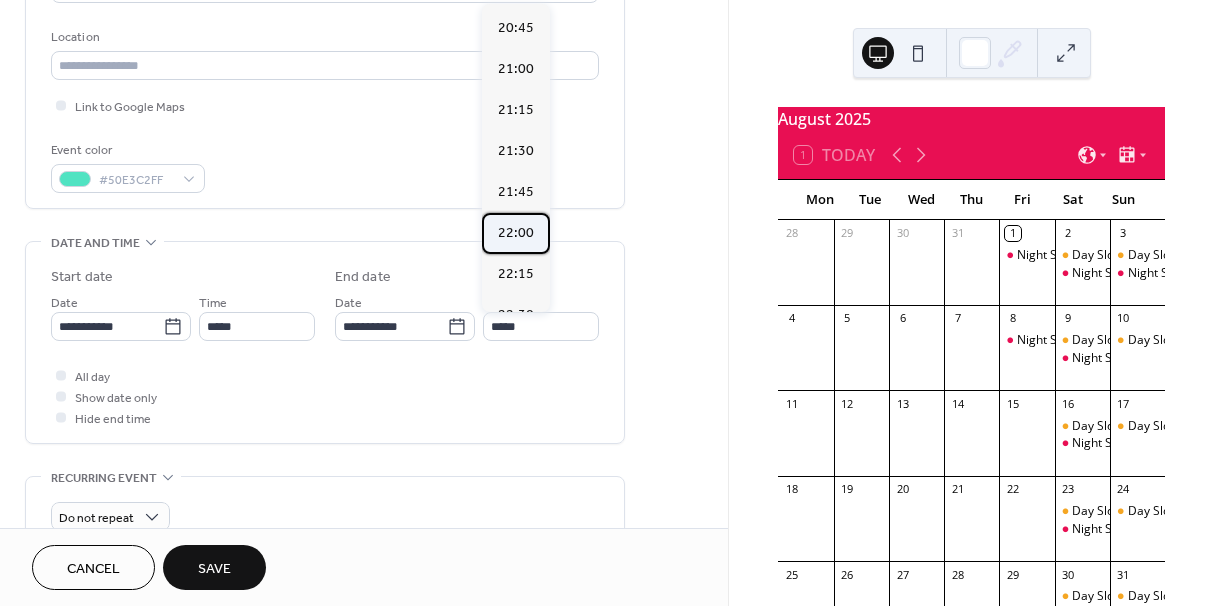 click on "22:00" at bounding box center [516, 233] 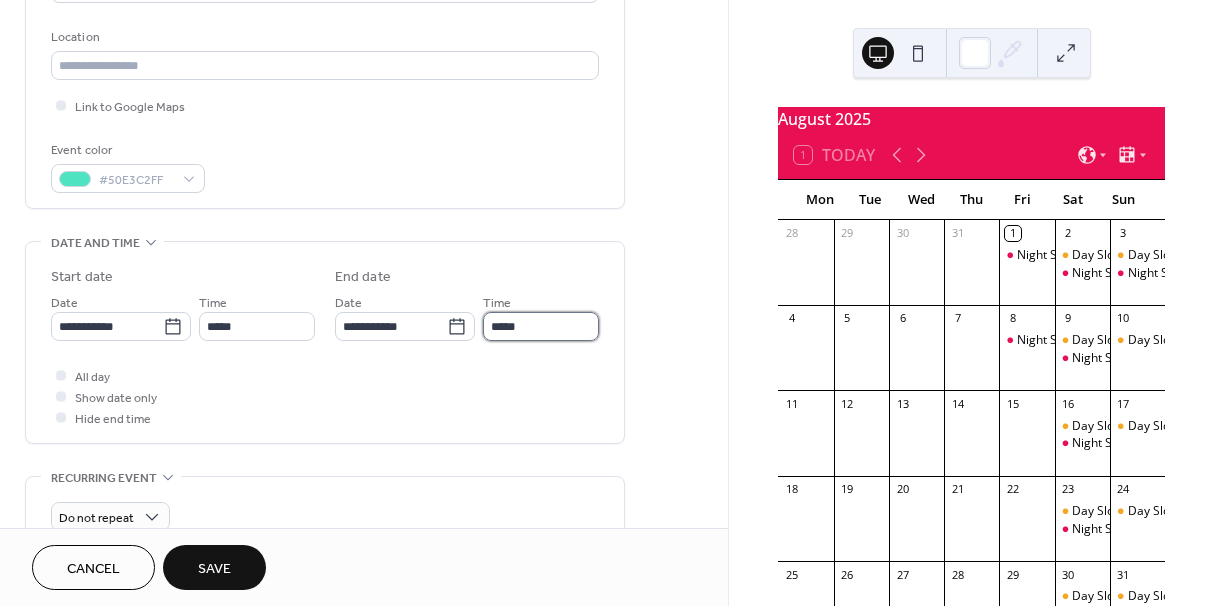 click on "*****" at bounding box center [541, 326] 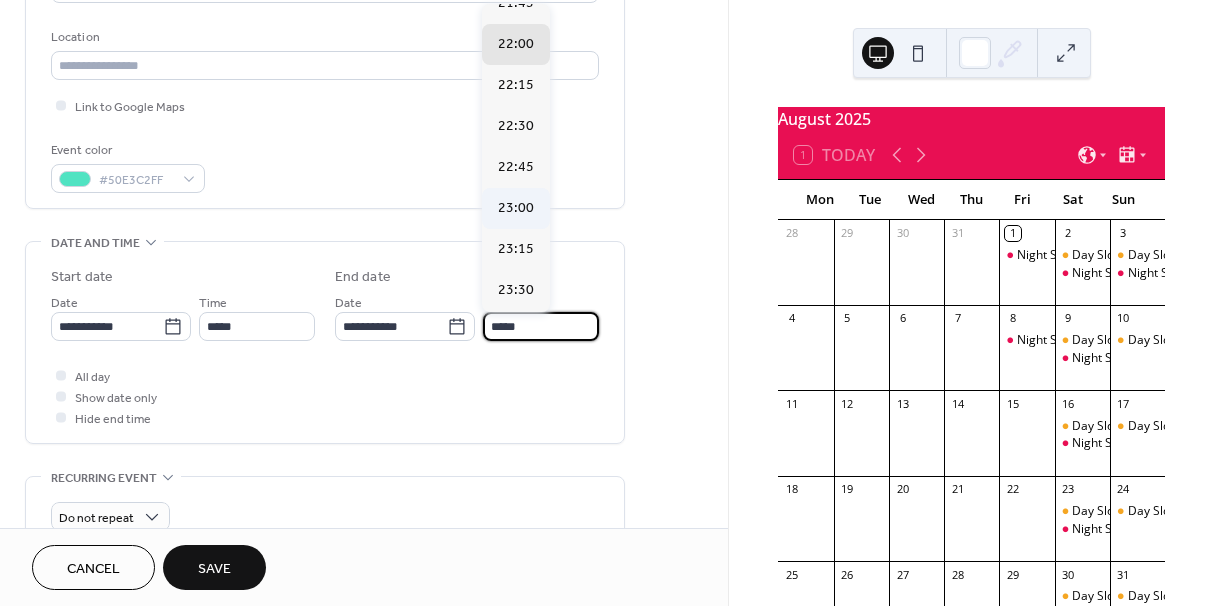 scroll, scrollTop: 1595, scrollLeft: 0, axis: vertical 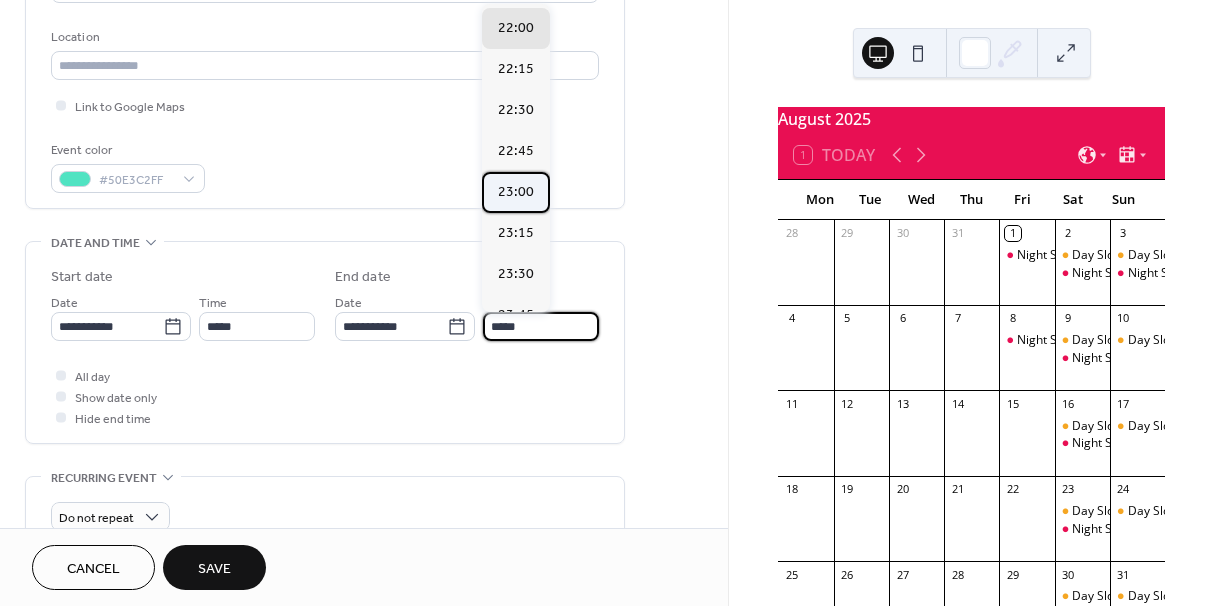 click on "23:00" at bounding box center (516, 192) 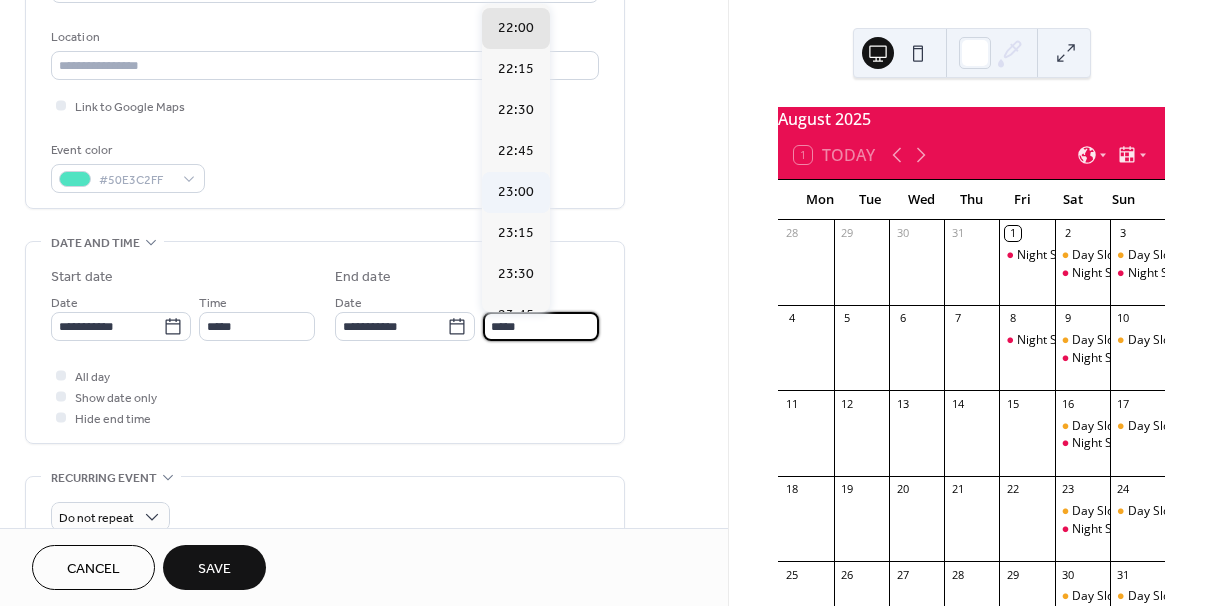 type on "*****" 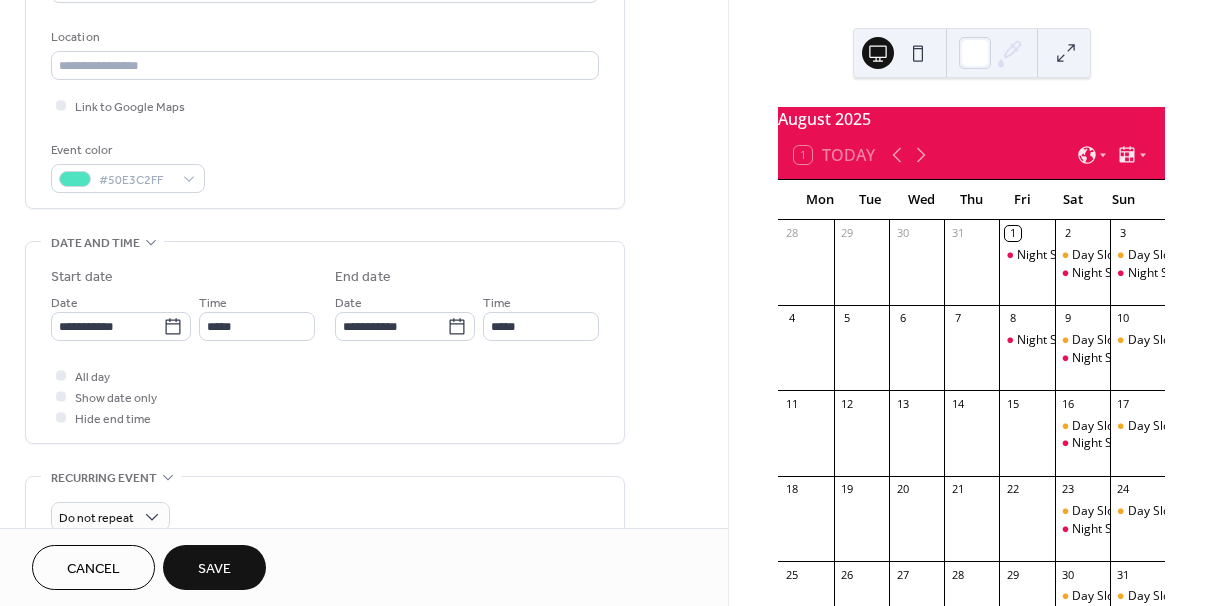 click on "Save" at bounding box center (214, 567) 